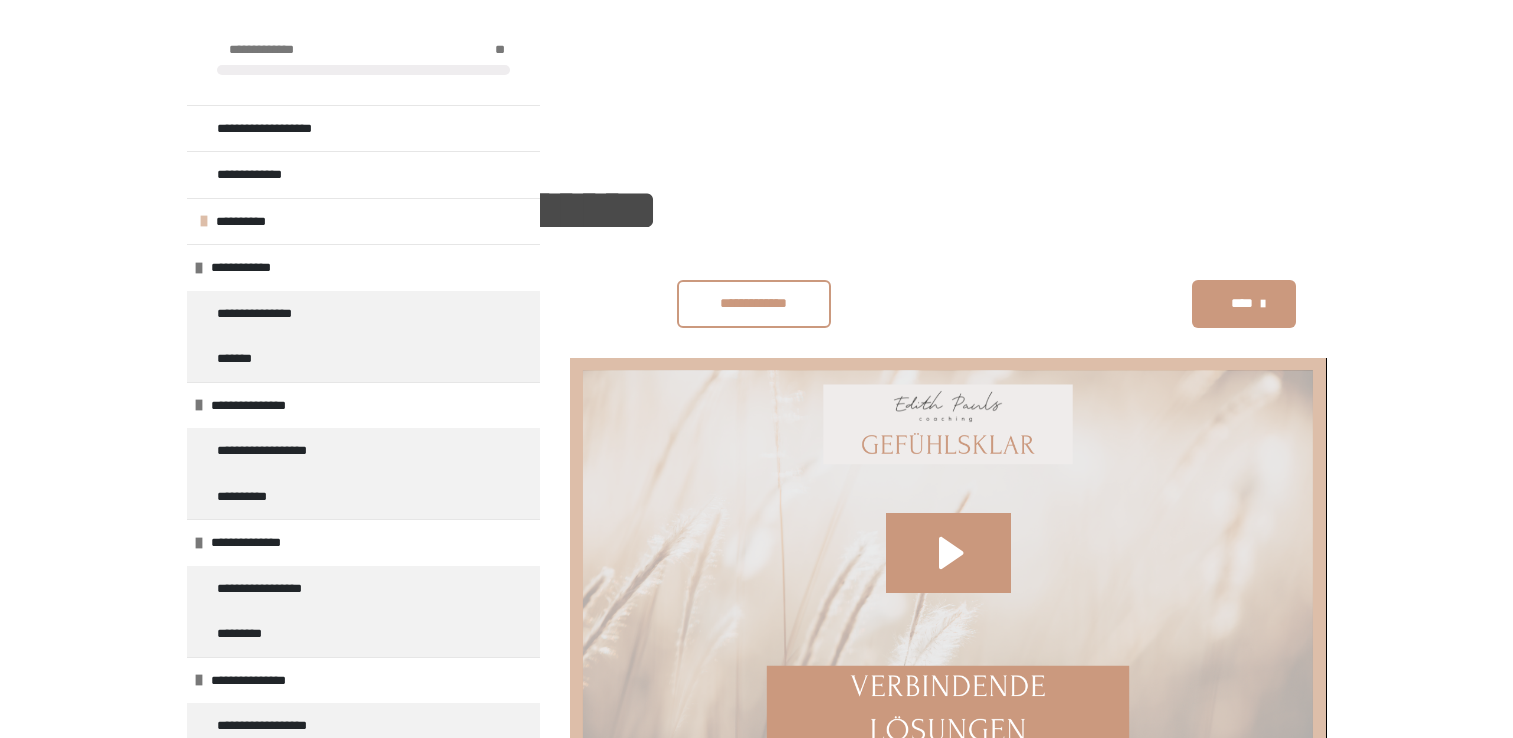 scroll, scrollTop: 387, scrollLeft: 0, axis: vertical 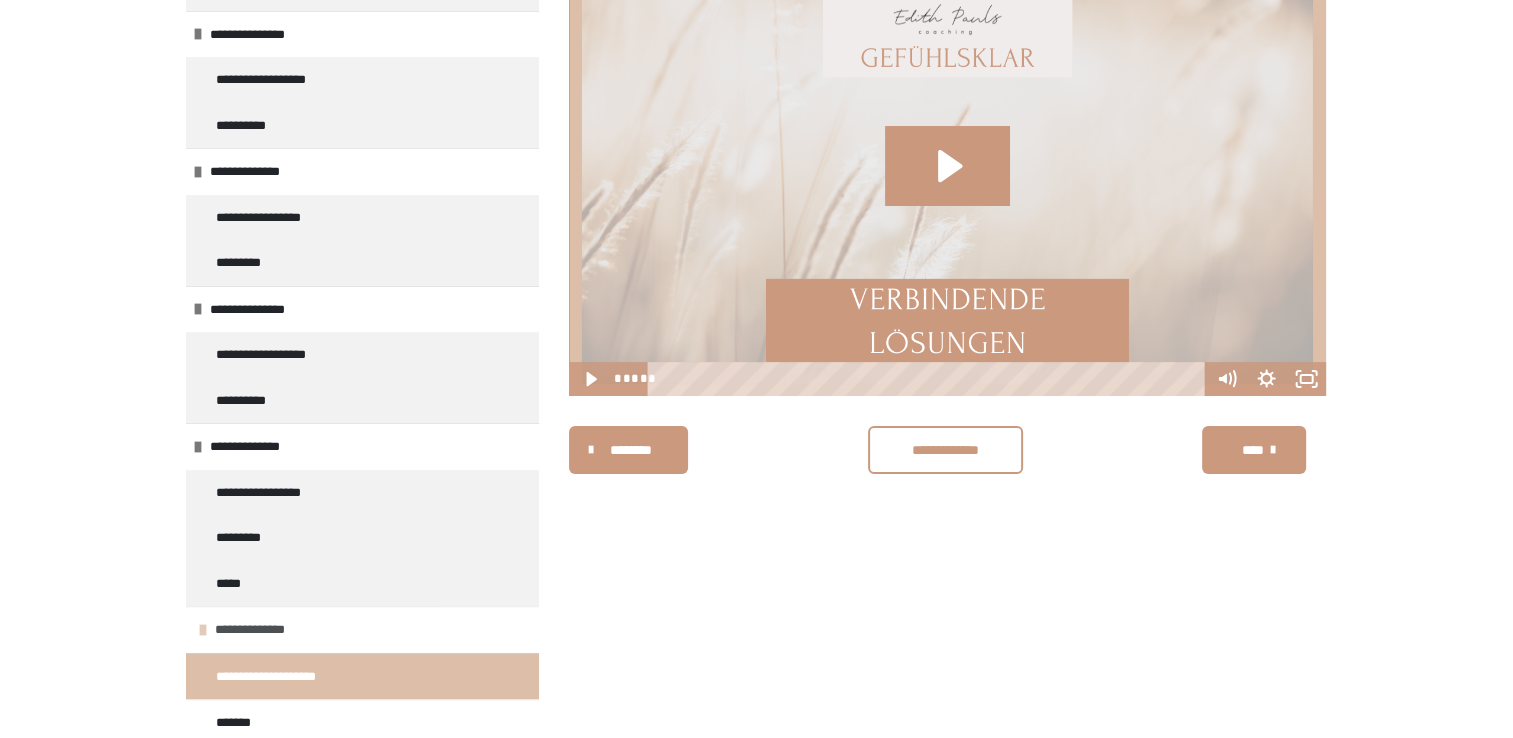 click on "**********" at bounding box center (362, 629) 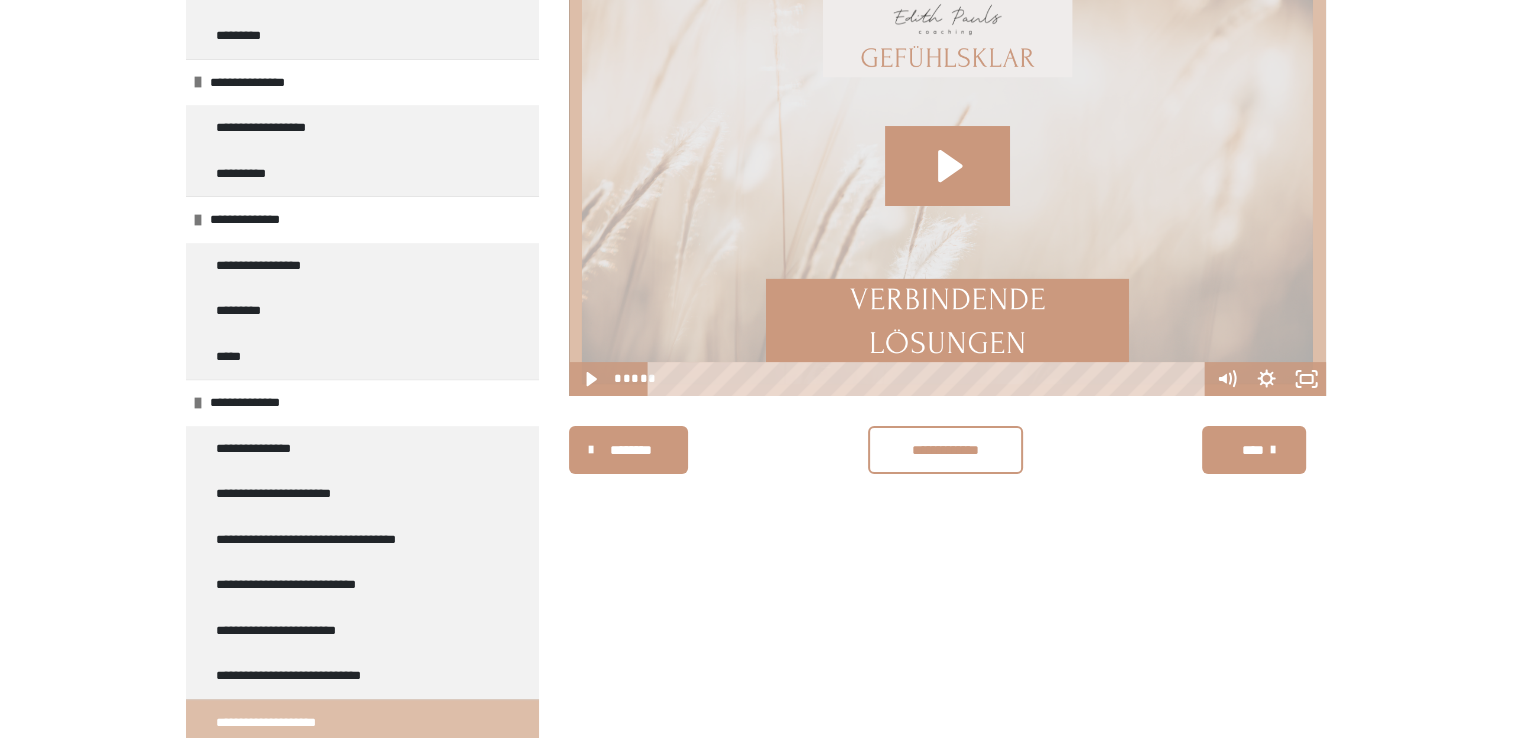 scroll, scrollTop: 600, scrollLeft: 0, axis: vertical 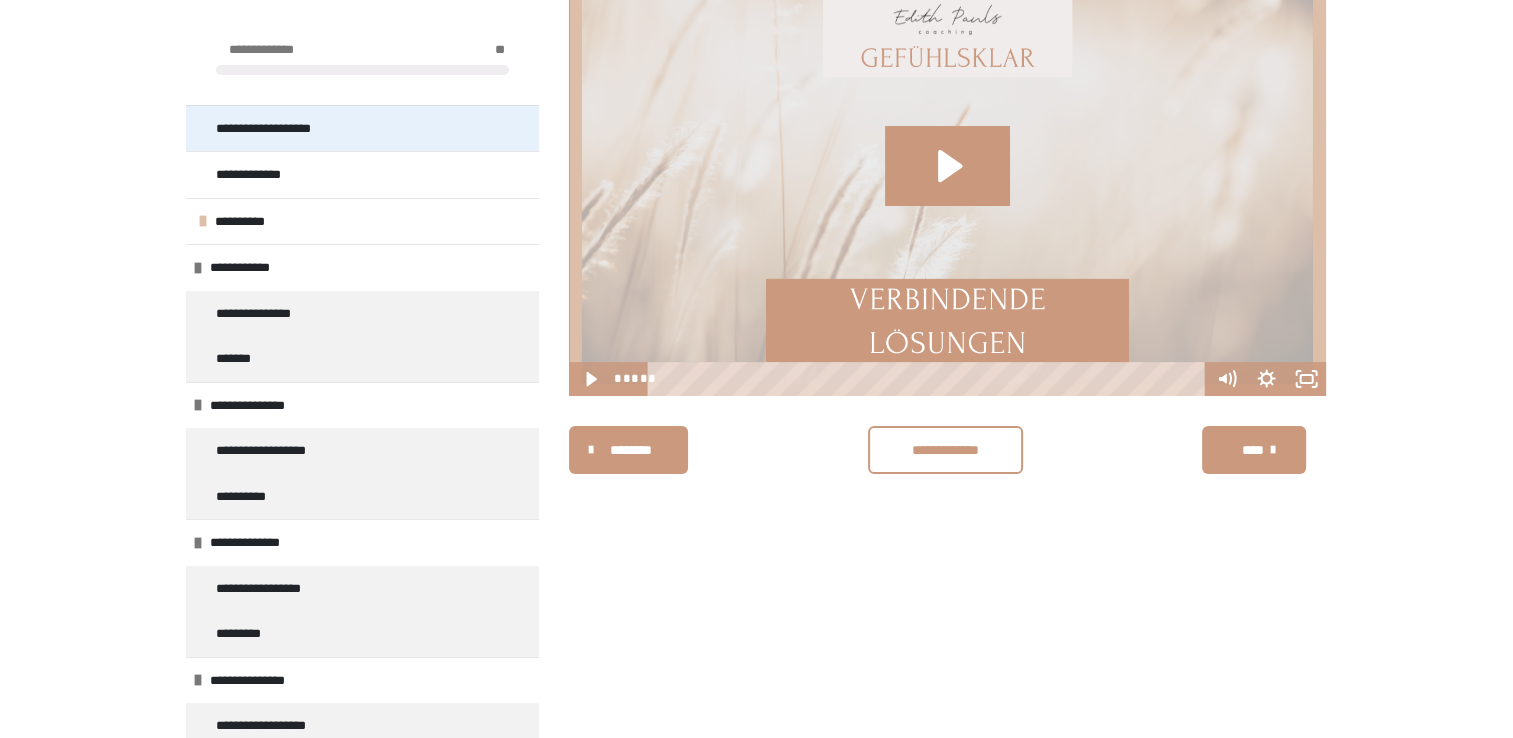click on "**********" at bounding box center [362, 128] 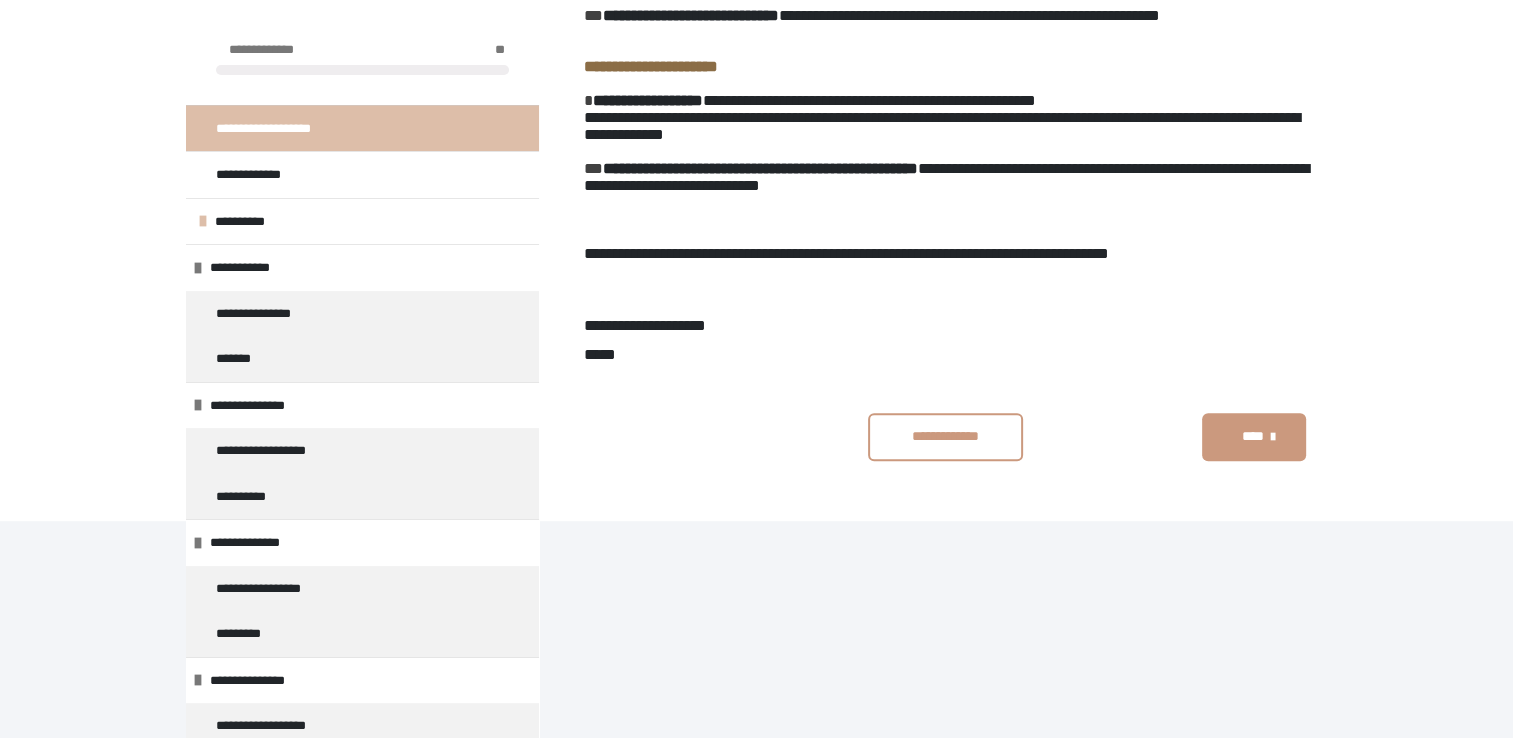 scroll, scrollTop: 846, scrollLeft: 0, axis: vertical 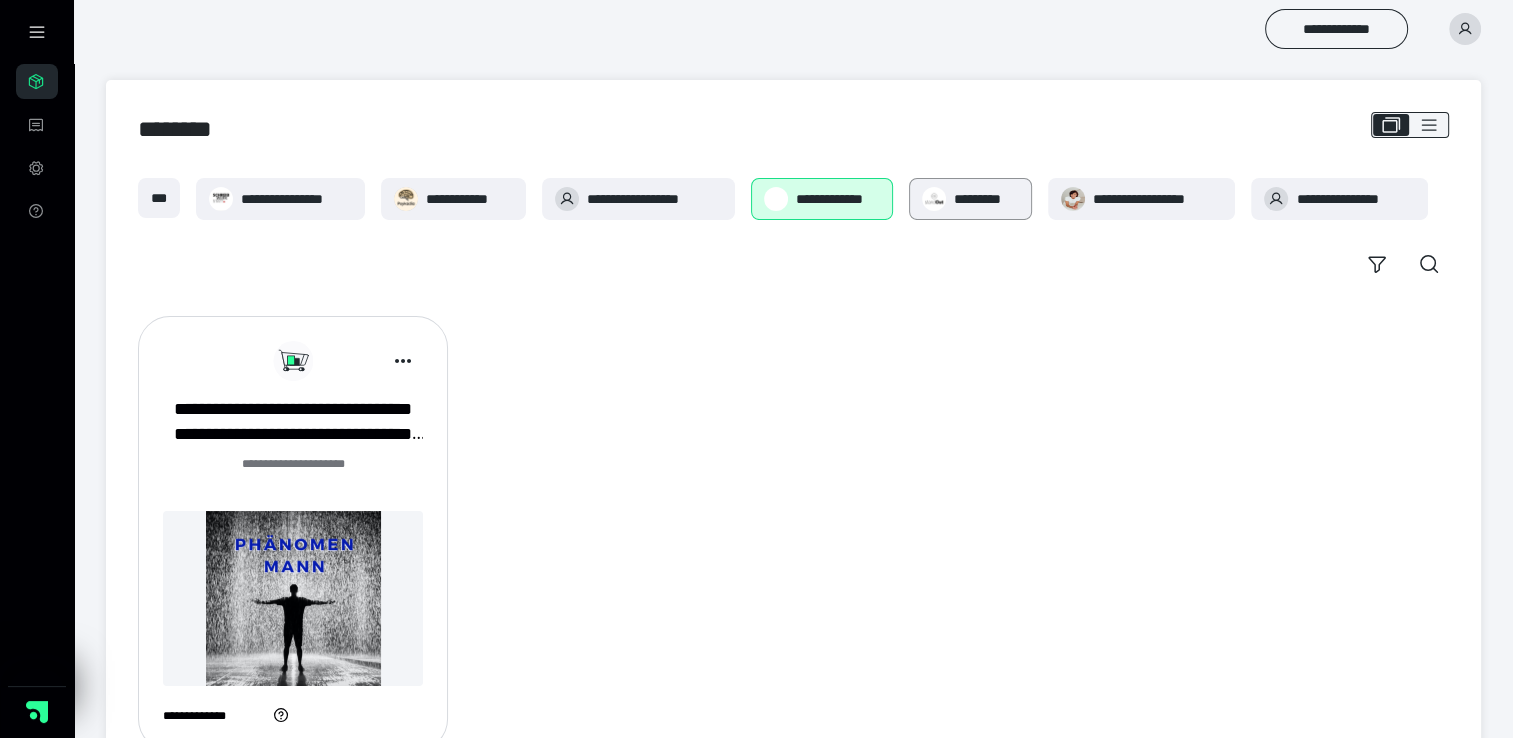 click on "*********" at bounding box center (987, 199) 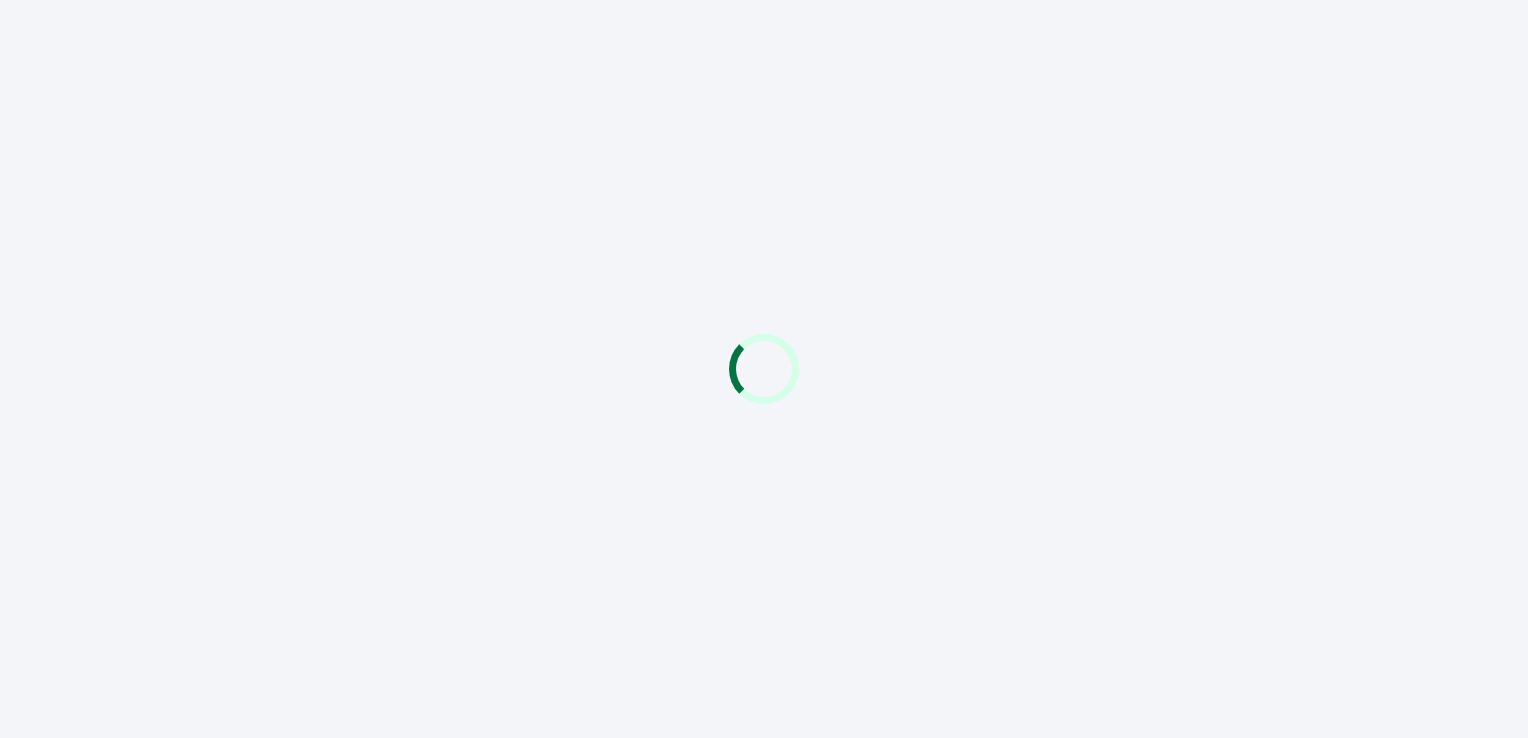 scroll, scrollTop: 0, scrollLeft: 0, axis: both 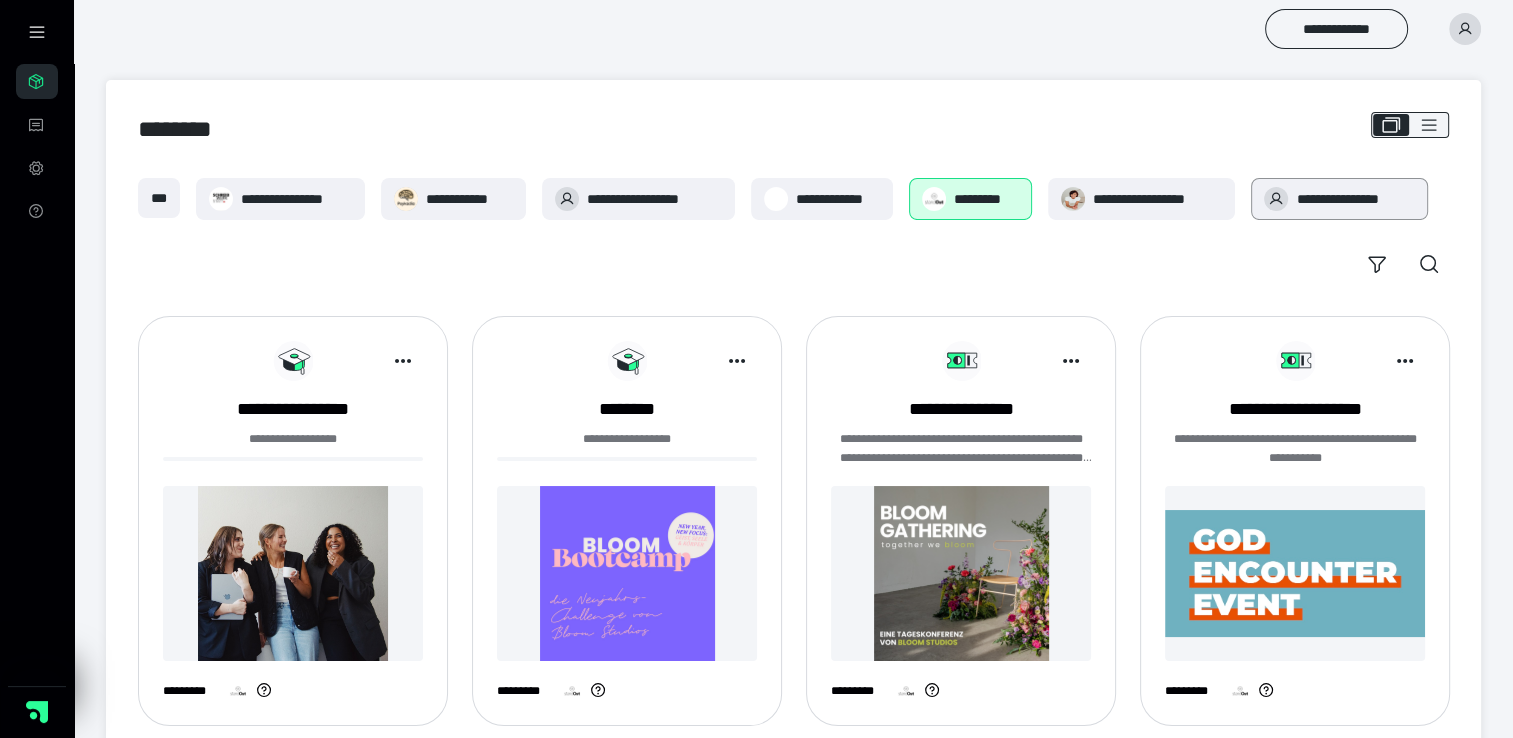 click on "**********" at bounding box center (1339, 199) 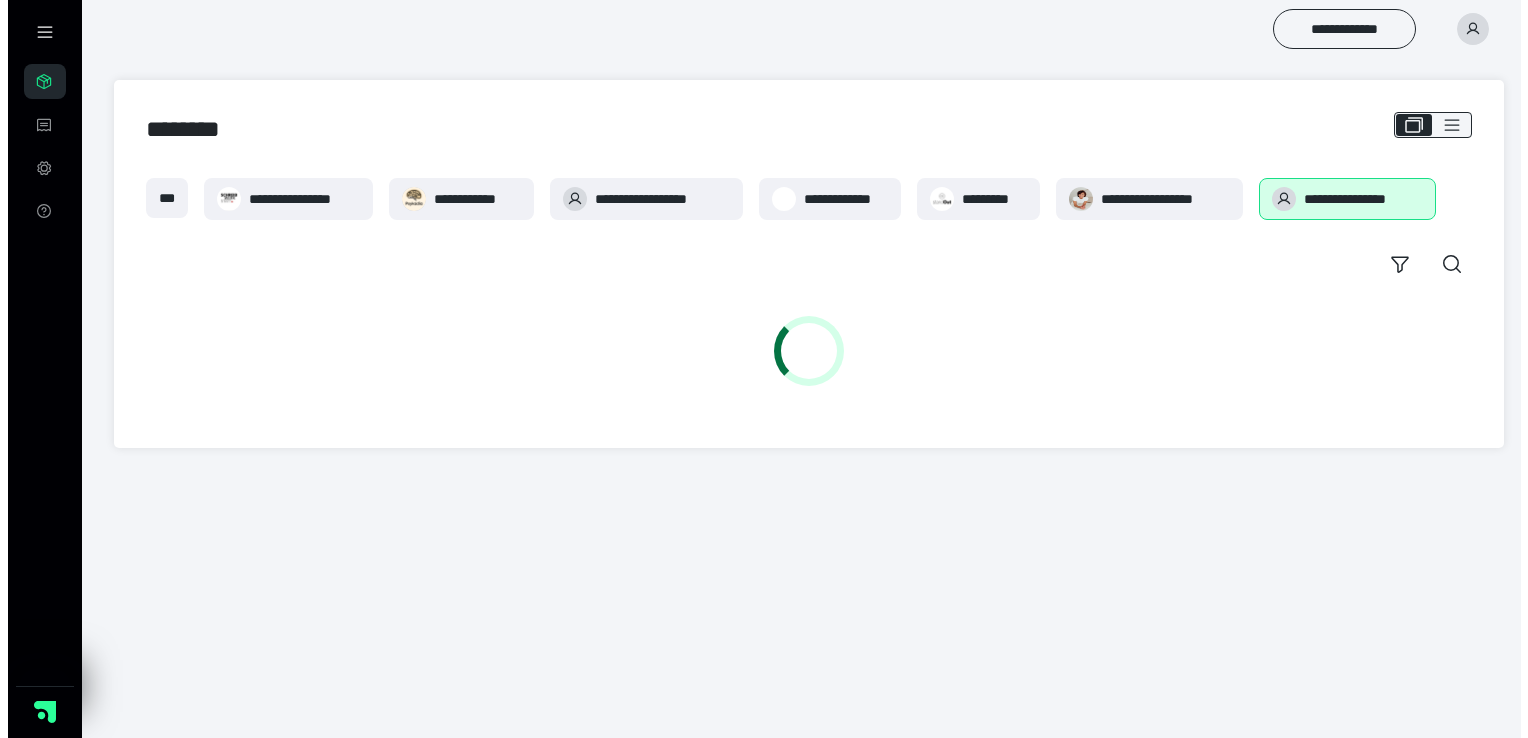 scroll, scrollTop: 0, scrollLeft: 0, axis: both 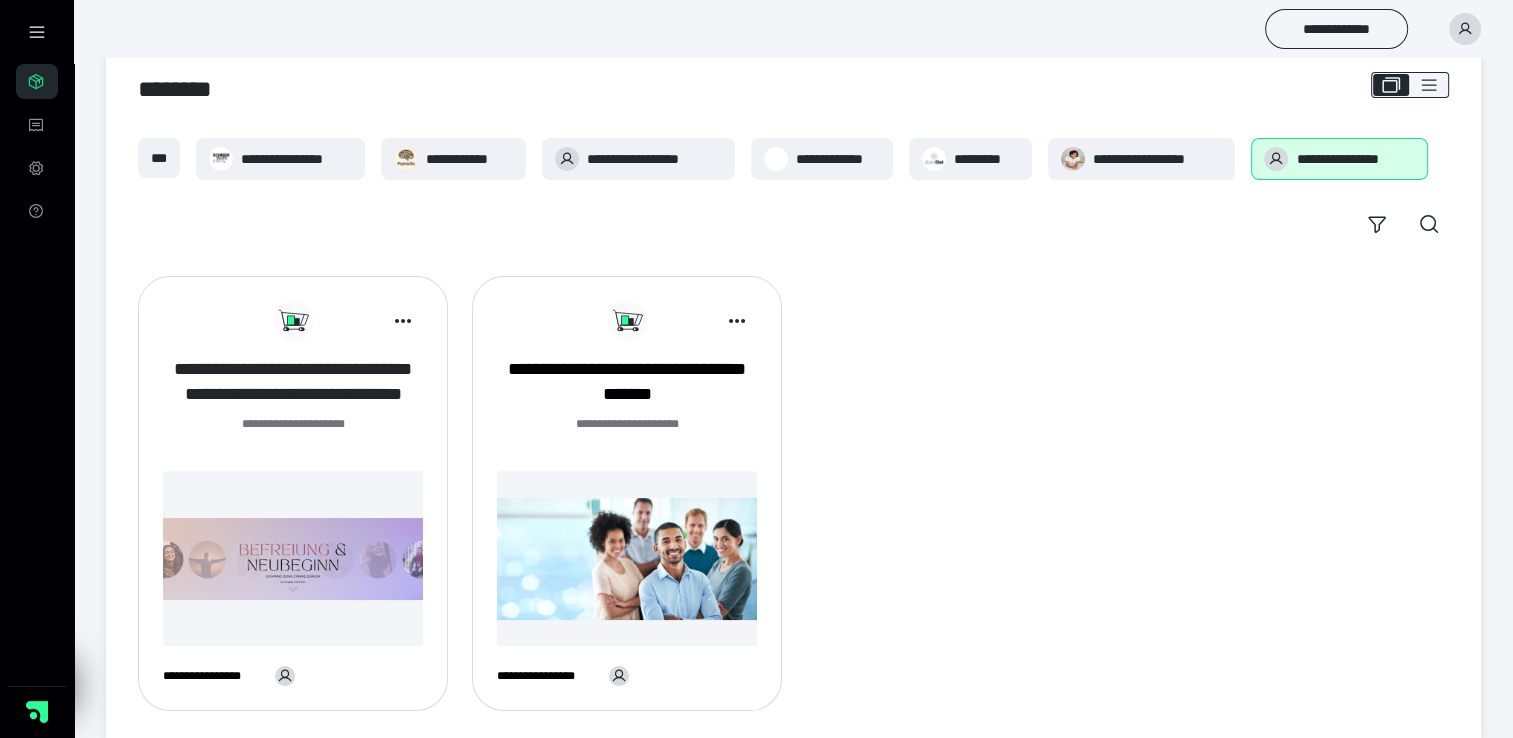 click on "**********" at bounding box center (293, 382) 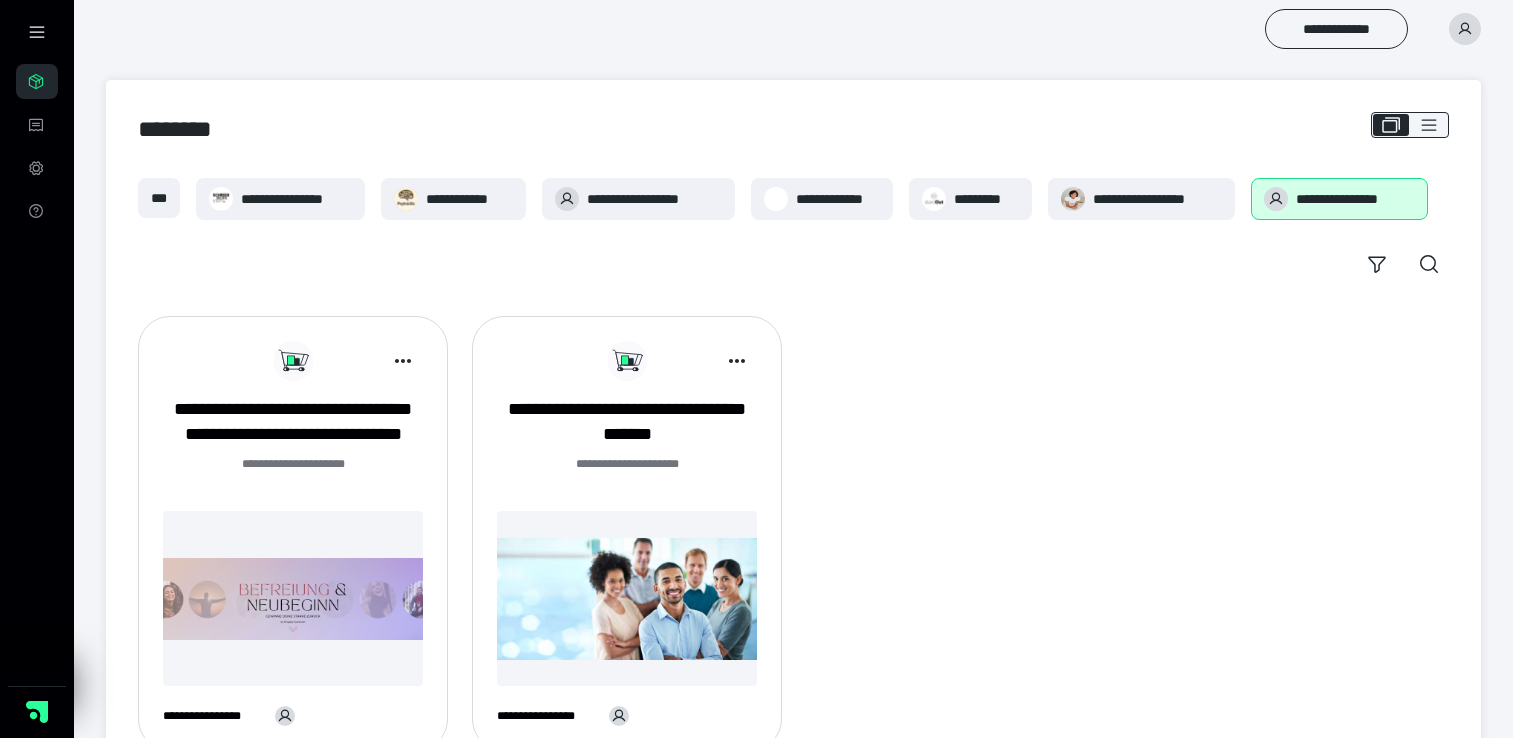 scroll, scrollTop: 40, scrollLeft: 0, axis: vertical 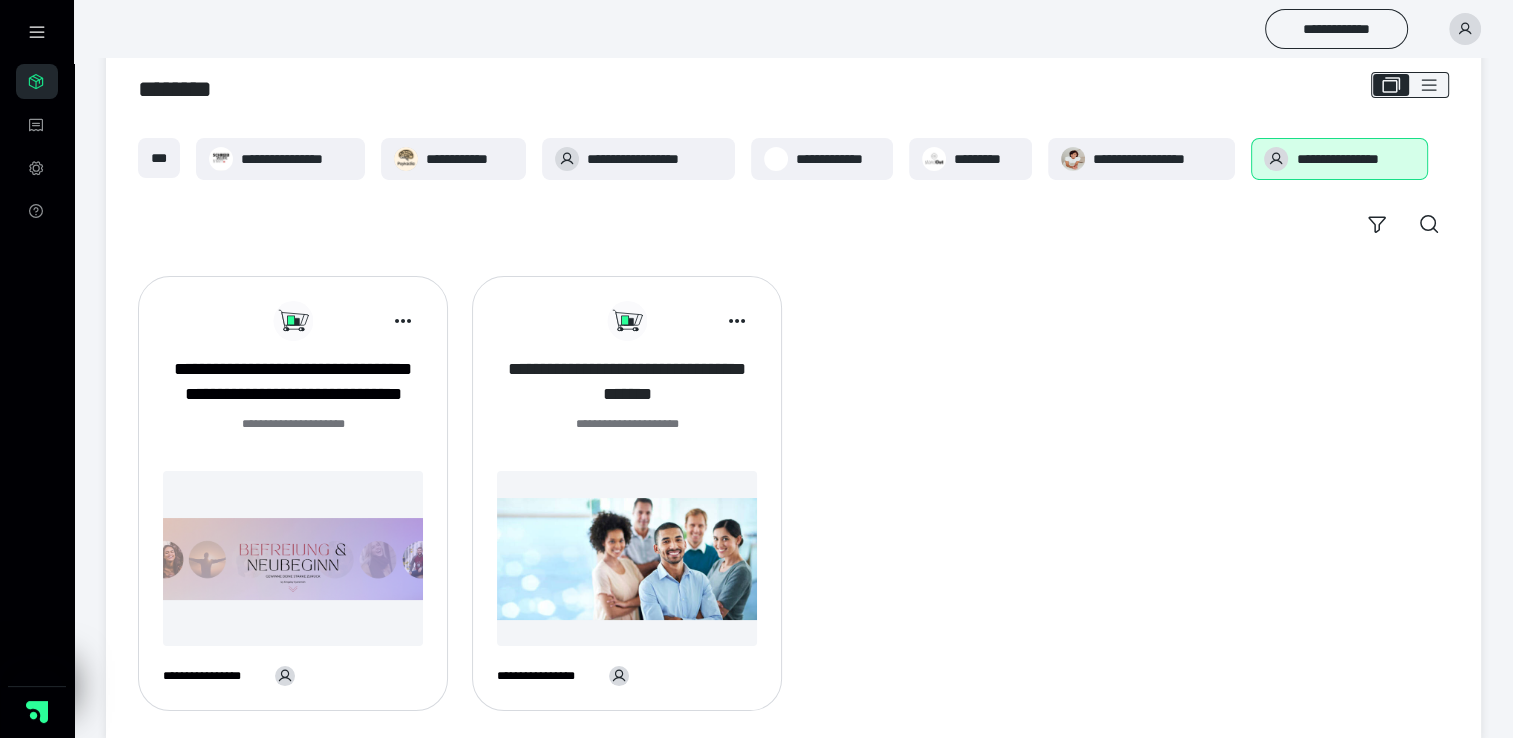 click on "**********" at bounding box center (627, 382) 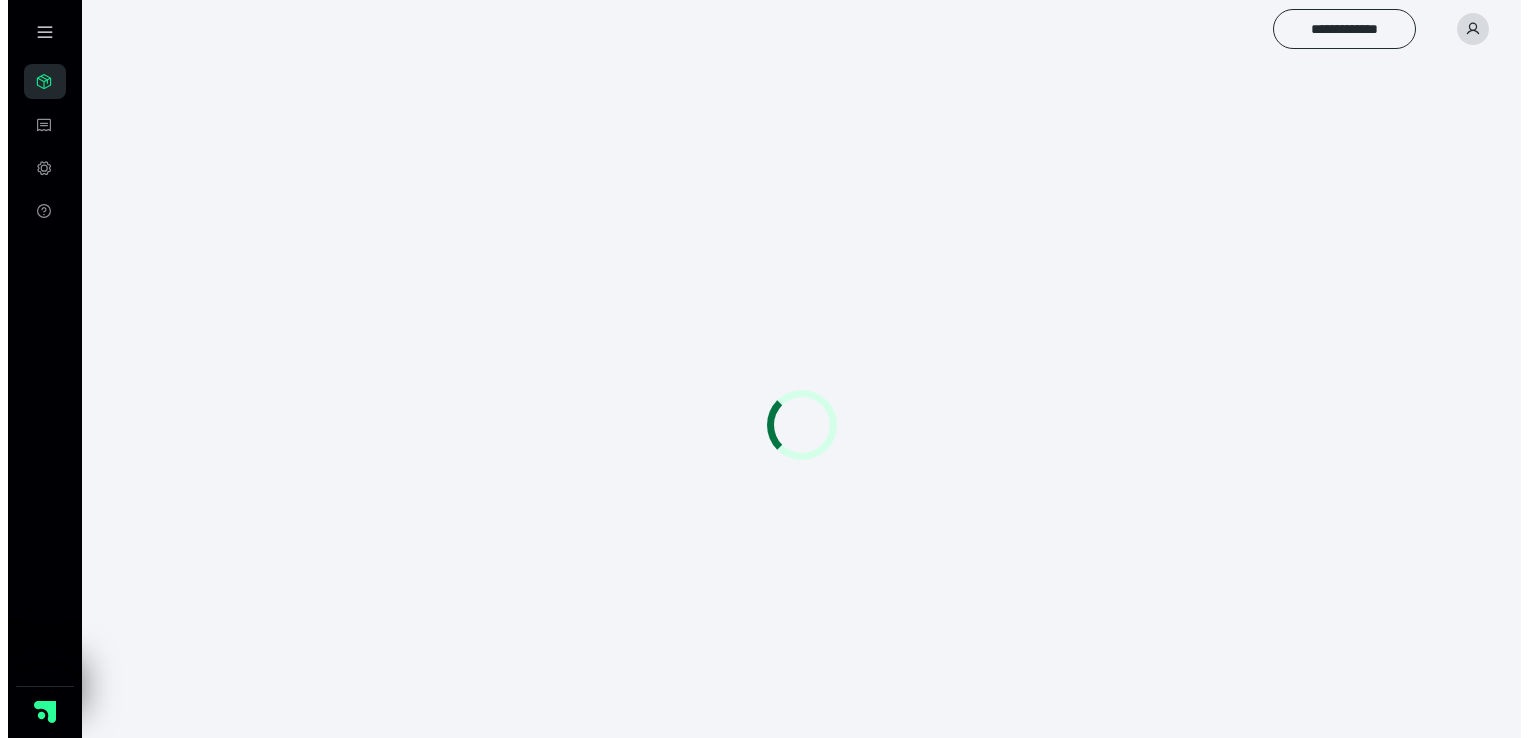 scroll, scrollTop: 0, scrollLeft: 0, axis: both 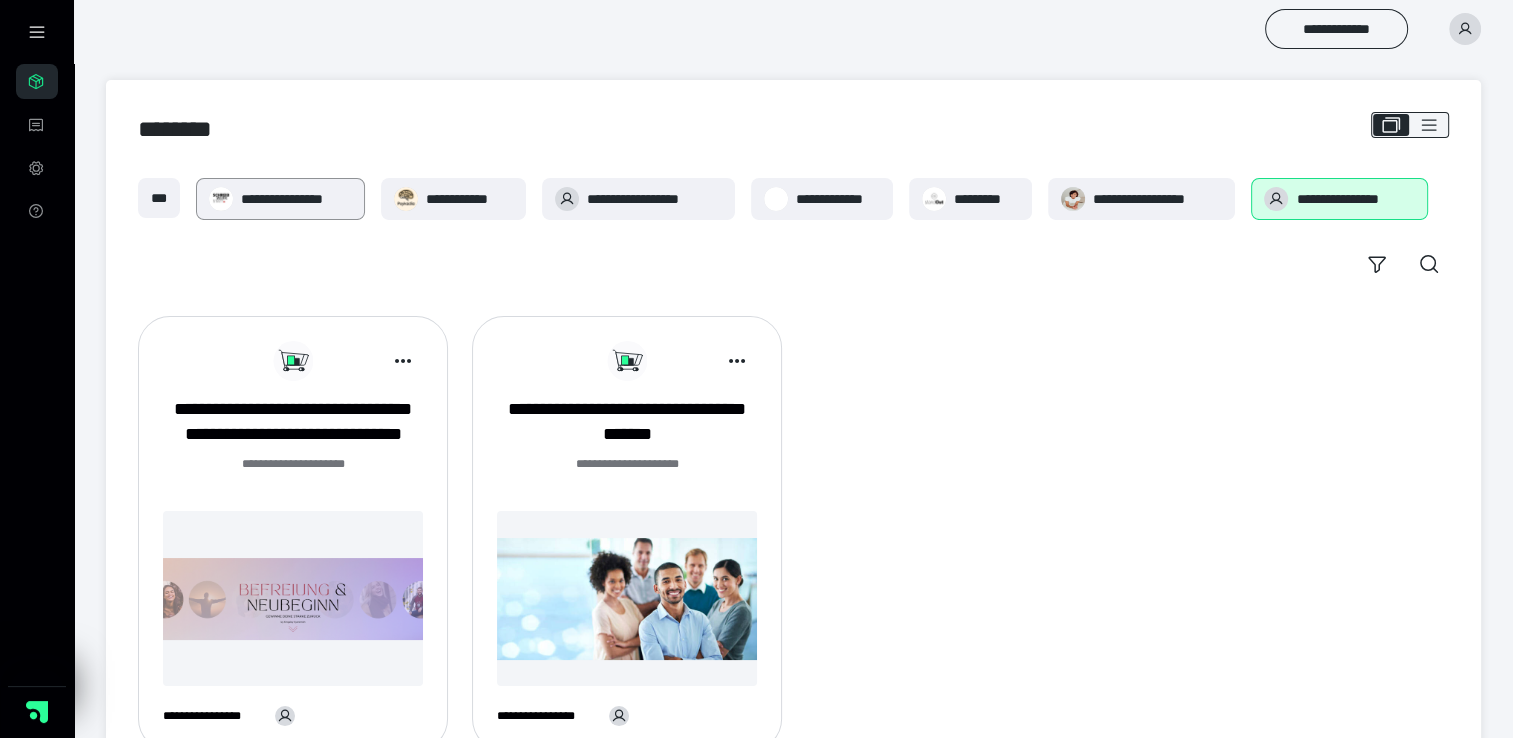 click on "**********" at bounding box center (296, 199) 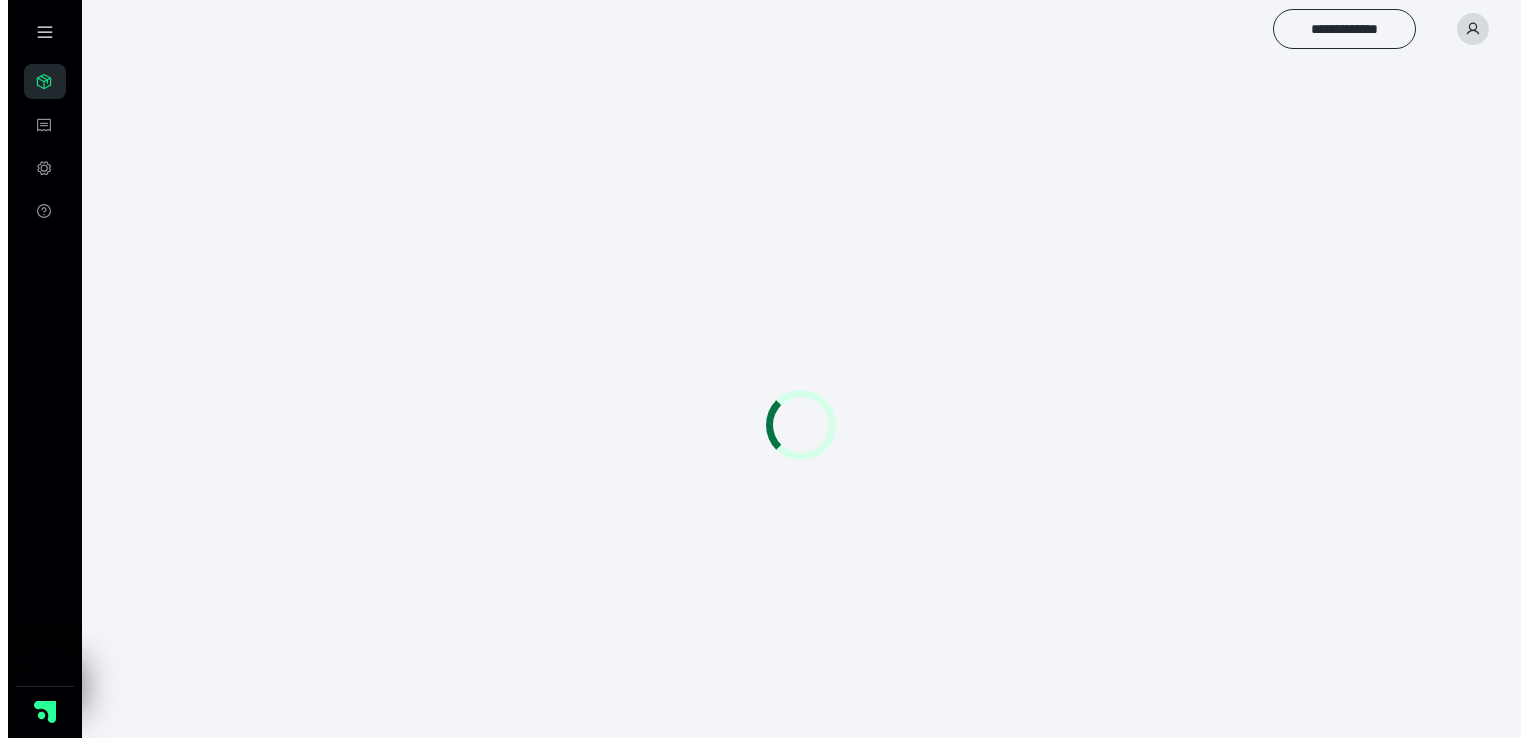 scroll, scrollTop: 0, scrollLeft: 0, axis: both 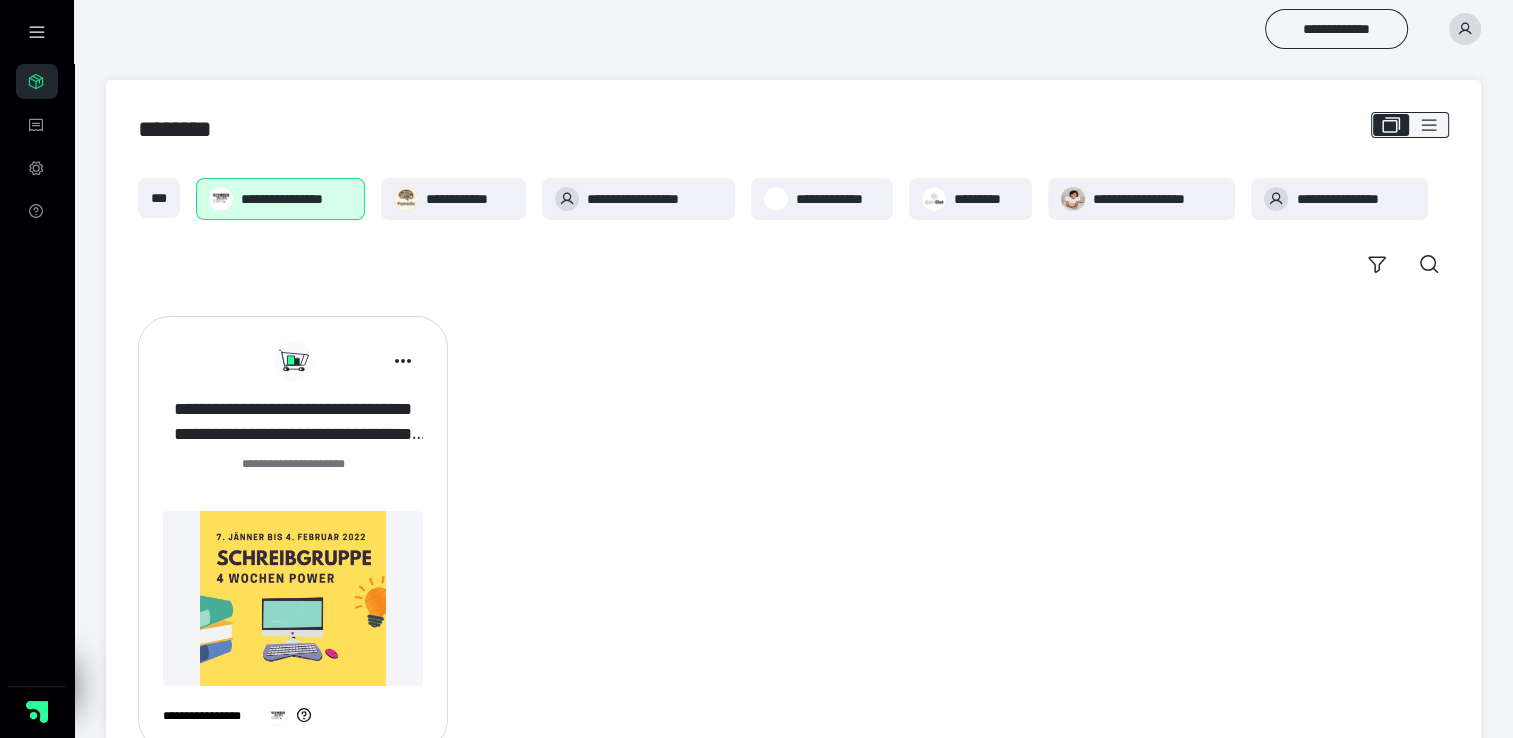 click on "**********" at bounding box center [293, 422] 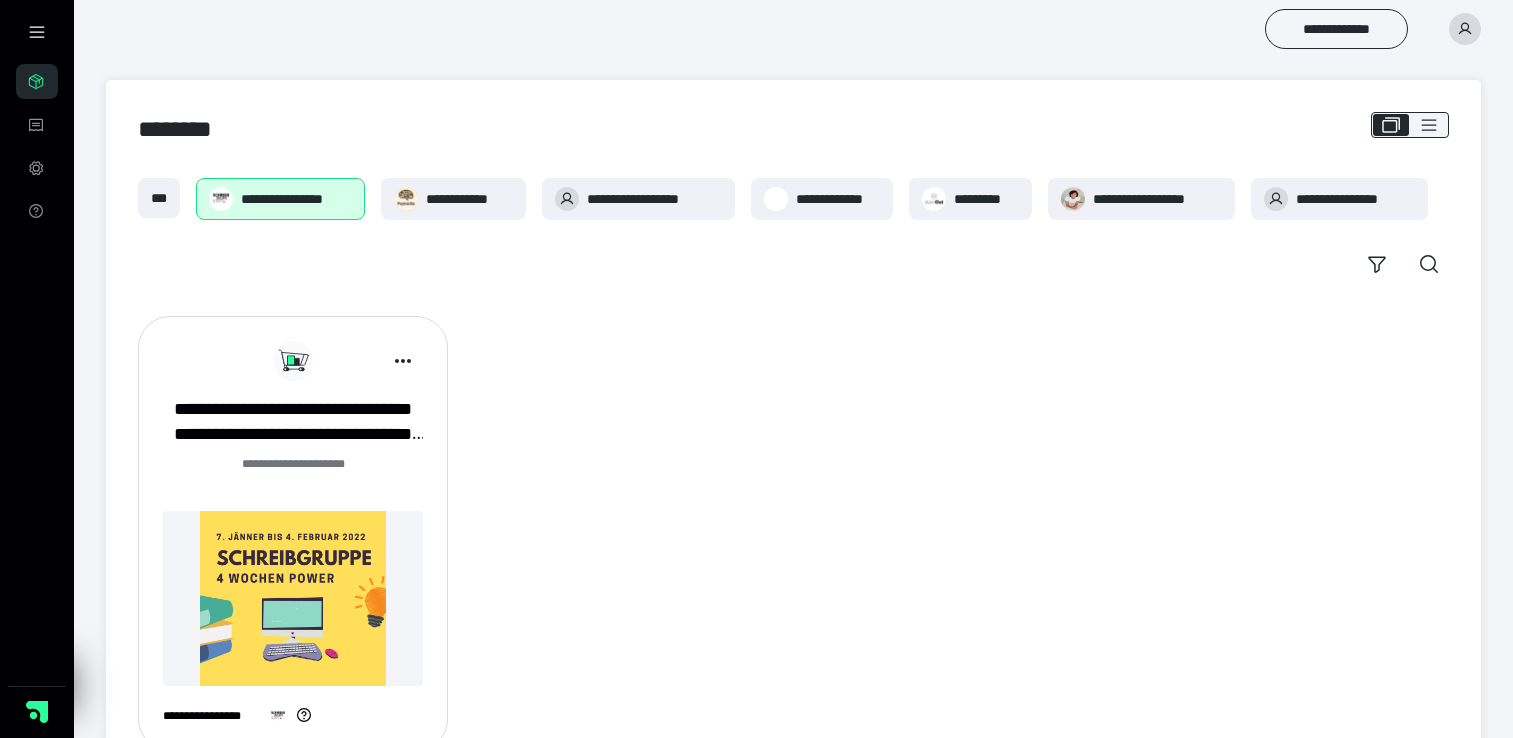 scroll, scrollTop: 0, scrollLeft: 0, axis: both 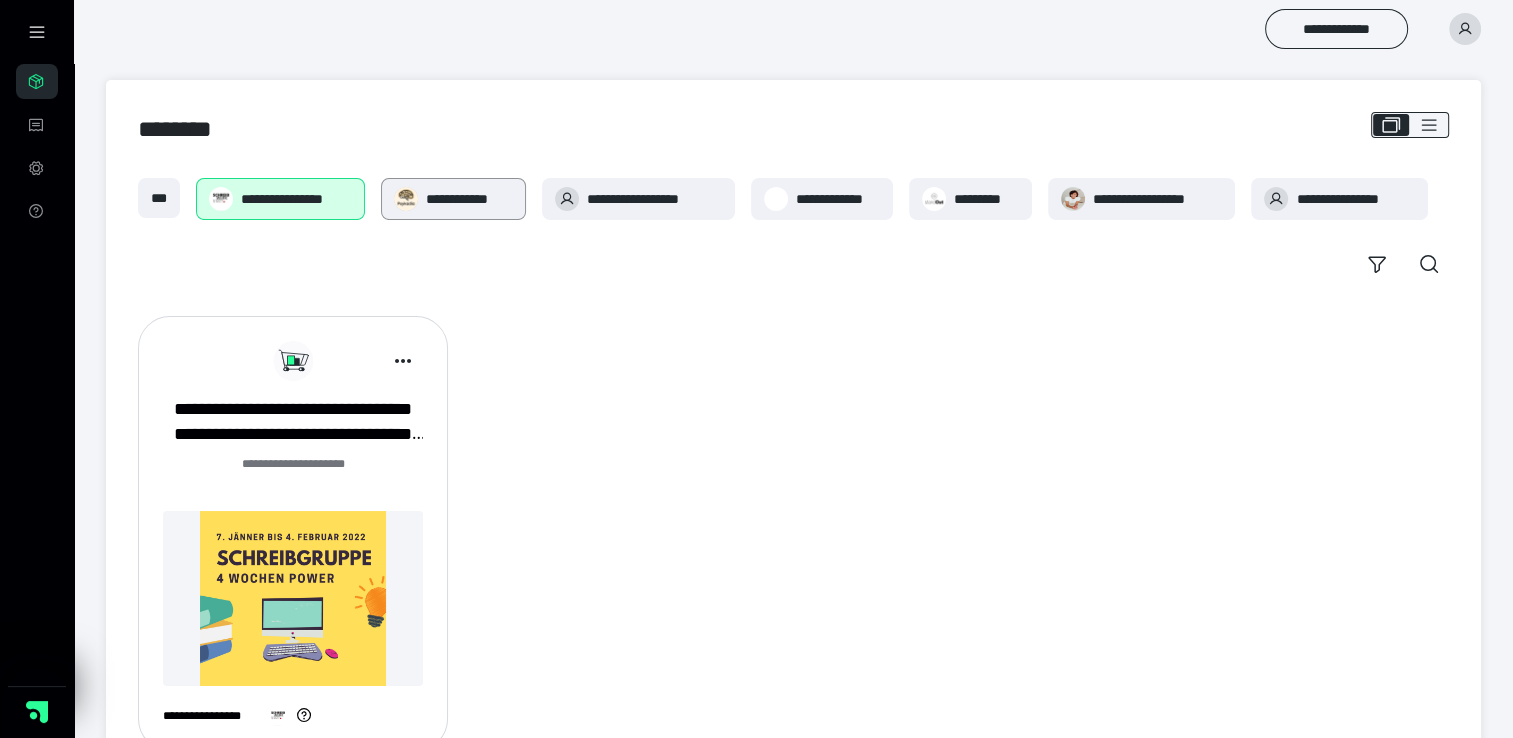 click on "**********" at bounding box center [469, 199] 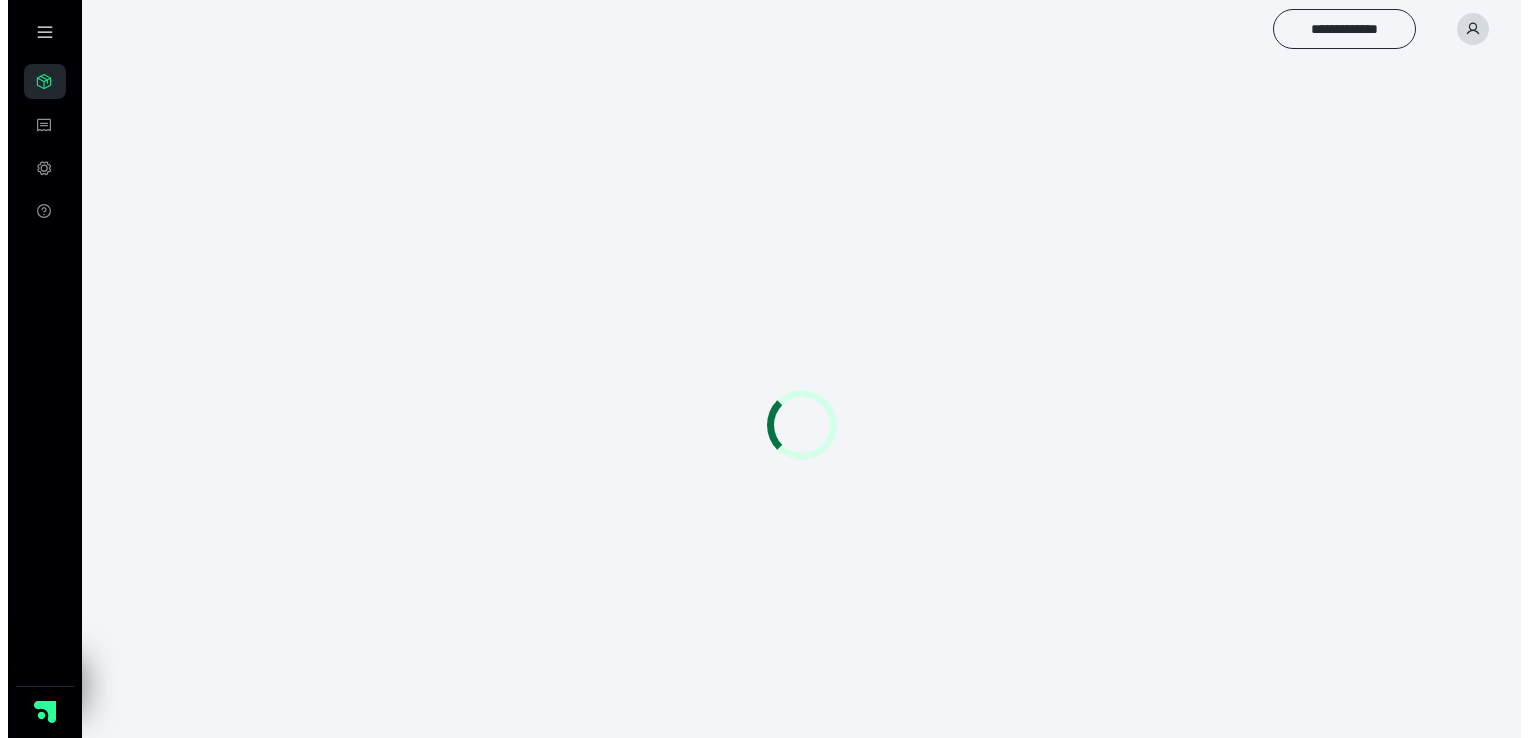 scroll, scrollTop: 0, scrollLeft: 0, axis: both 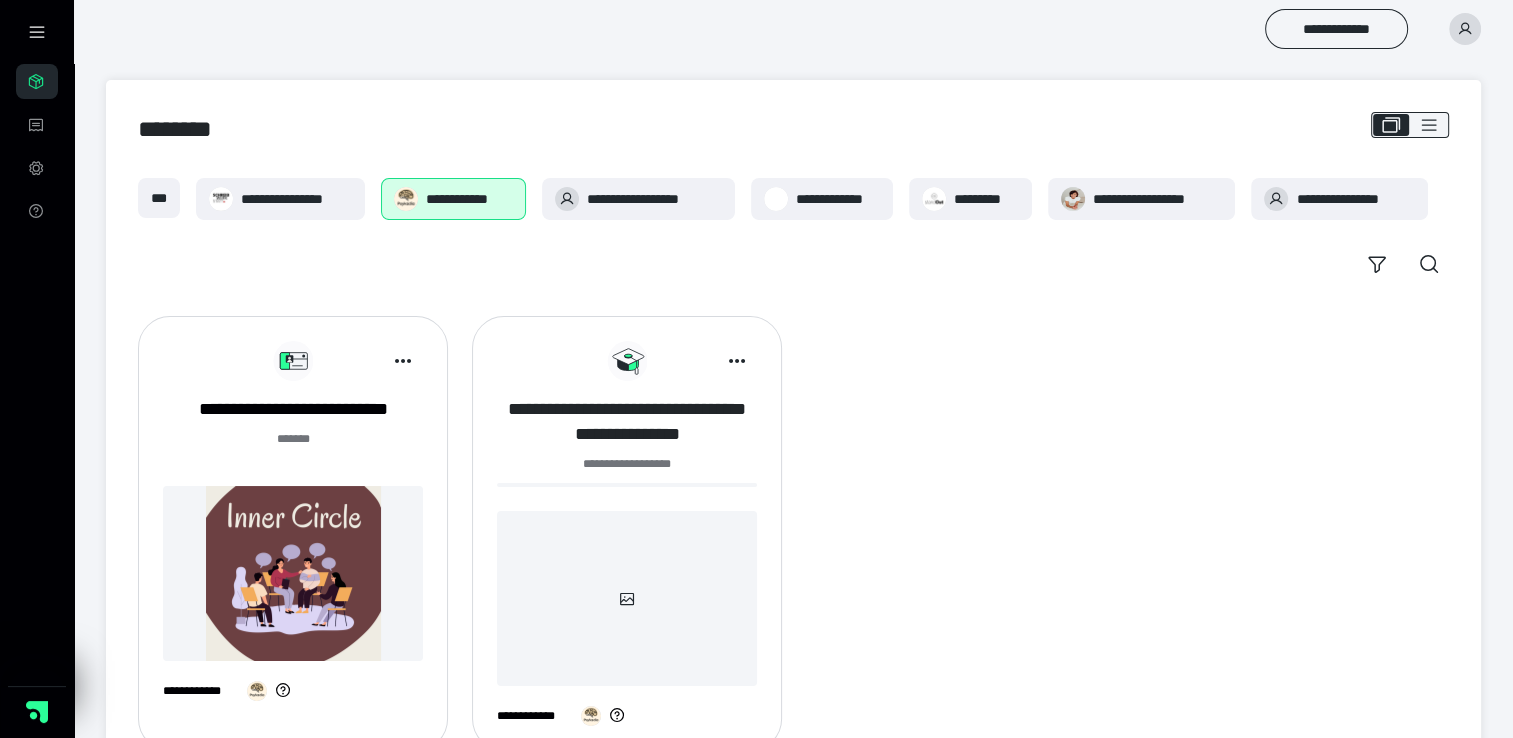 click on "**********" at bounding box center [627, 422] 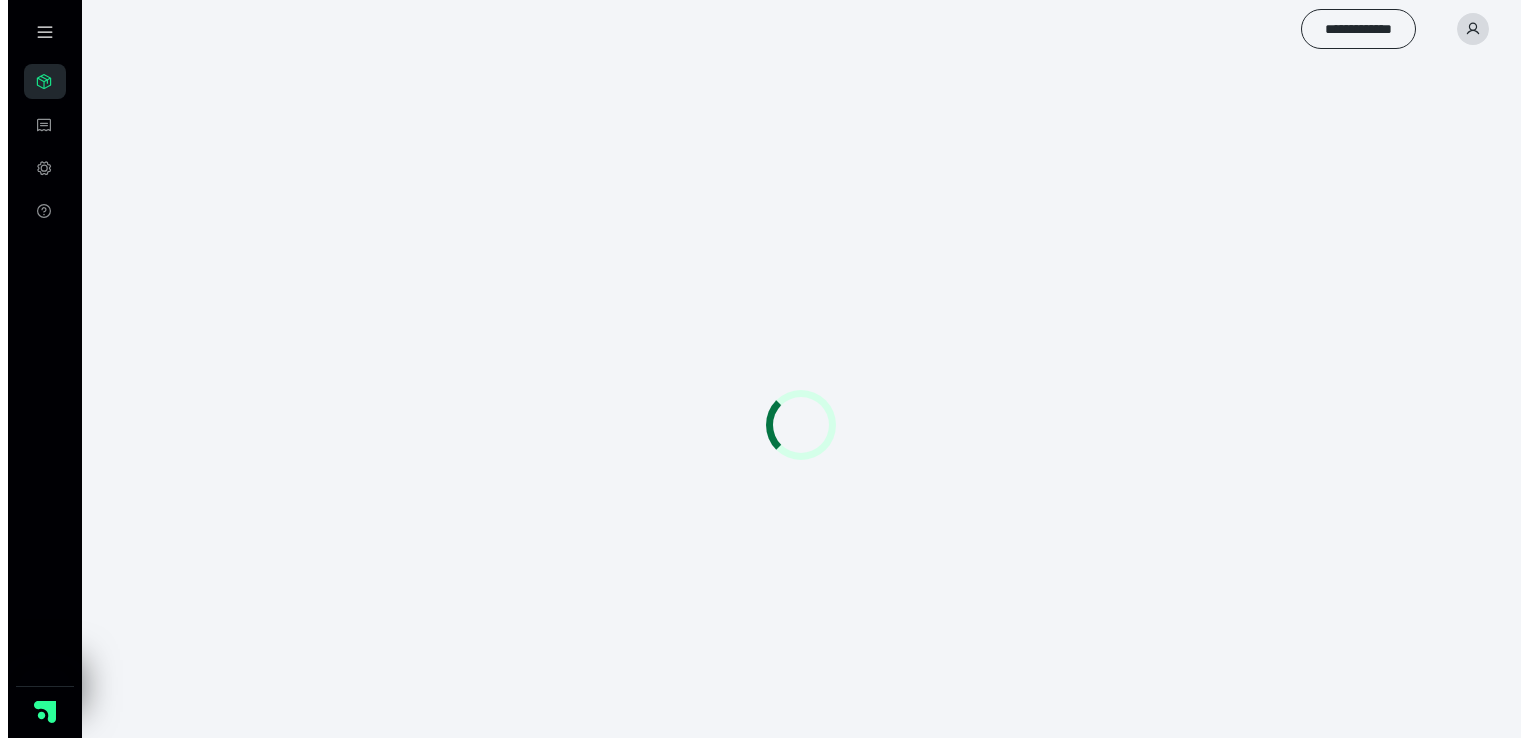 scroll, scrollTop: 0, scrollLeft: 0, axis: both 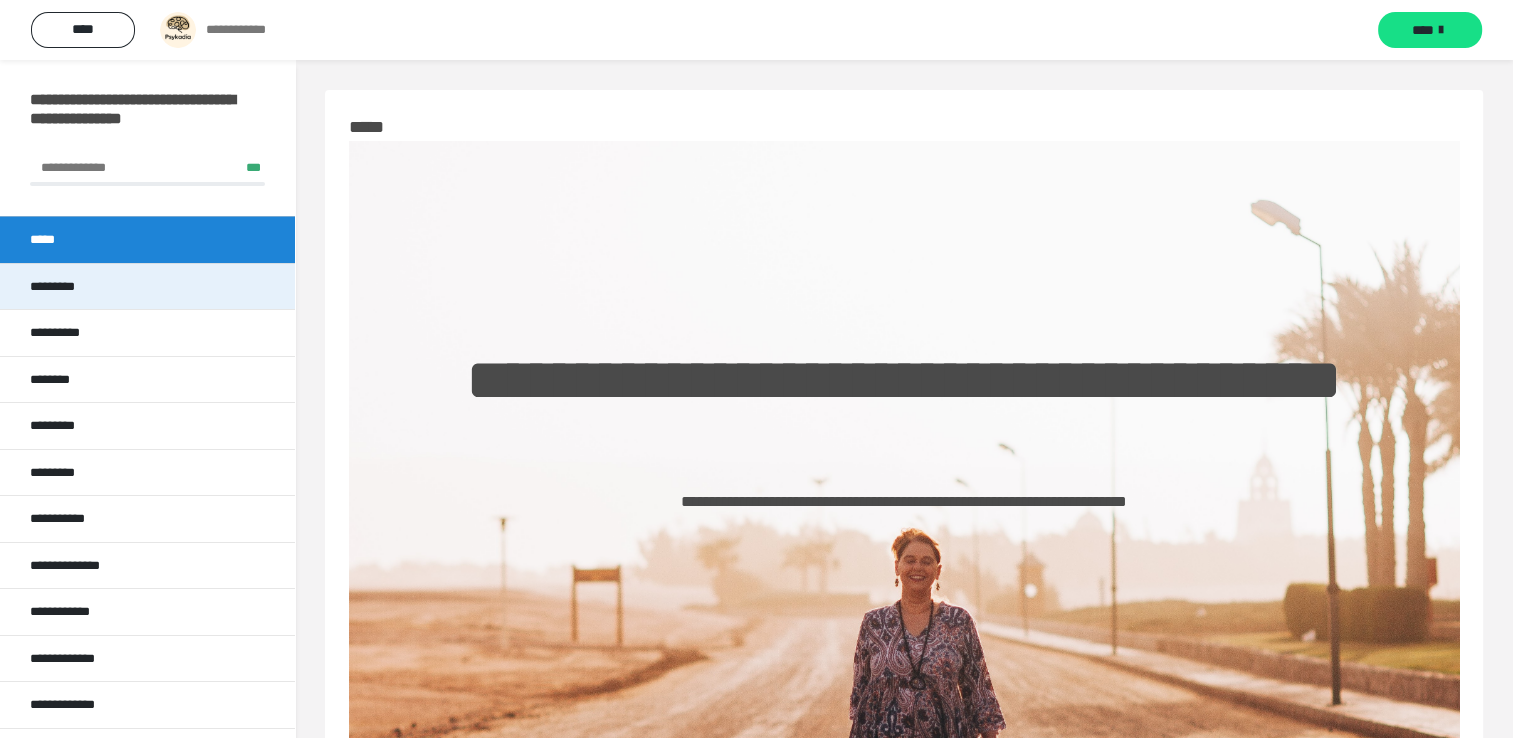click on "*********" at bounding box center [147, 286] 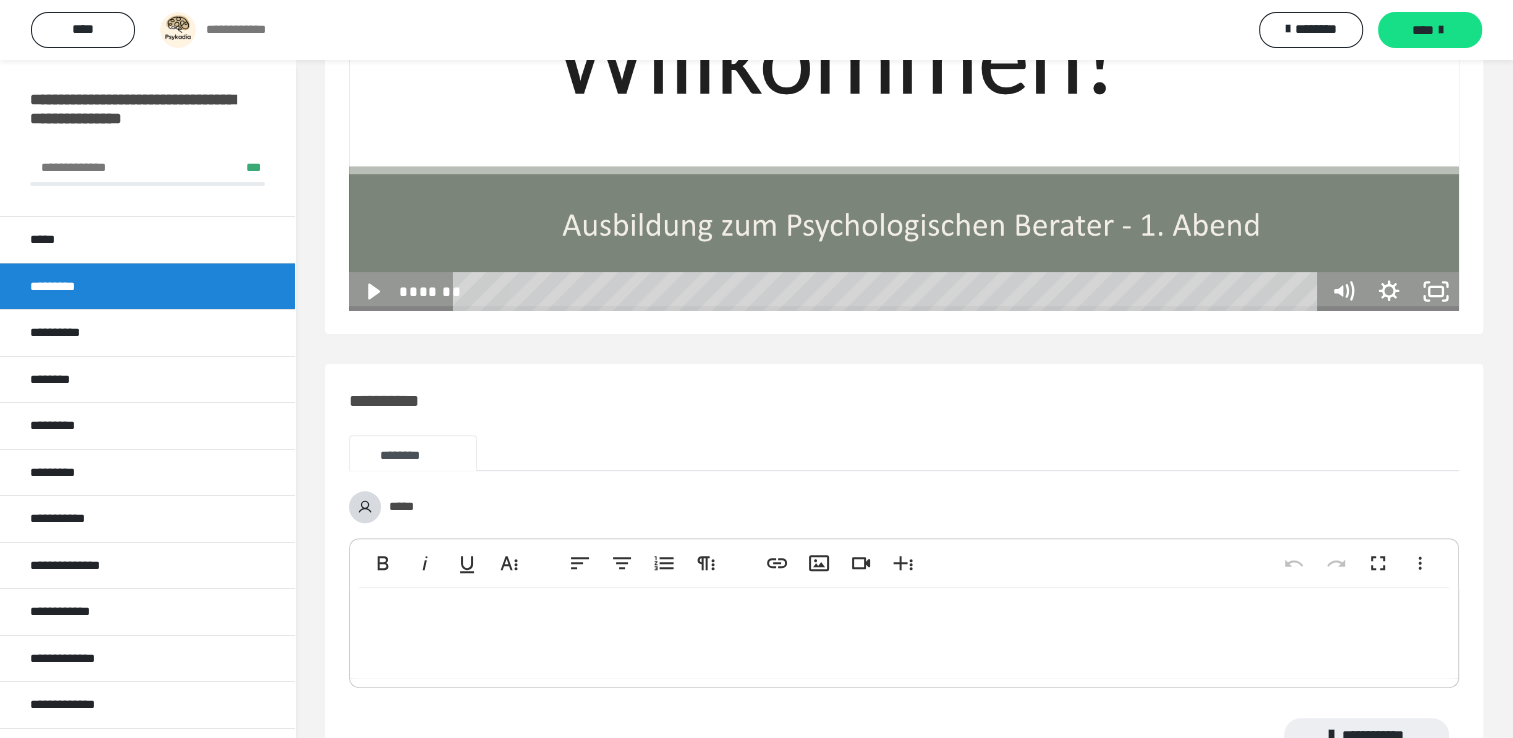 scroll, scrollTop: 650, scrollLeft: 0, axis: vertical 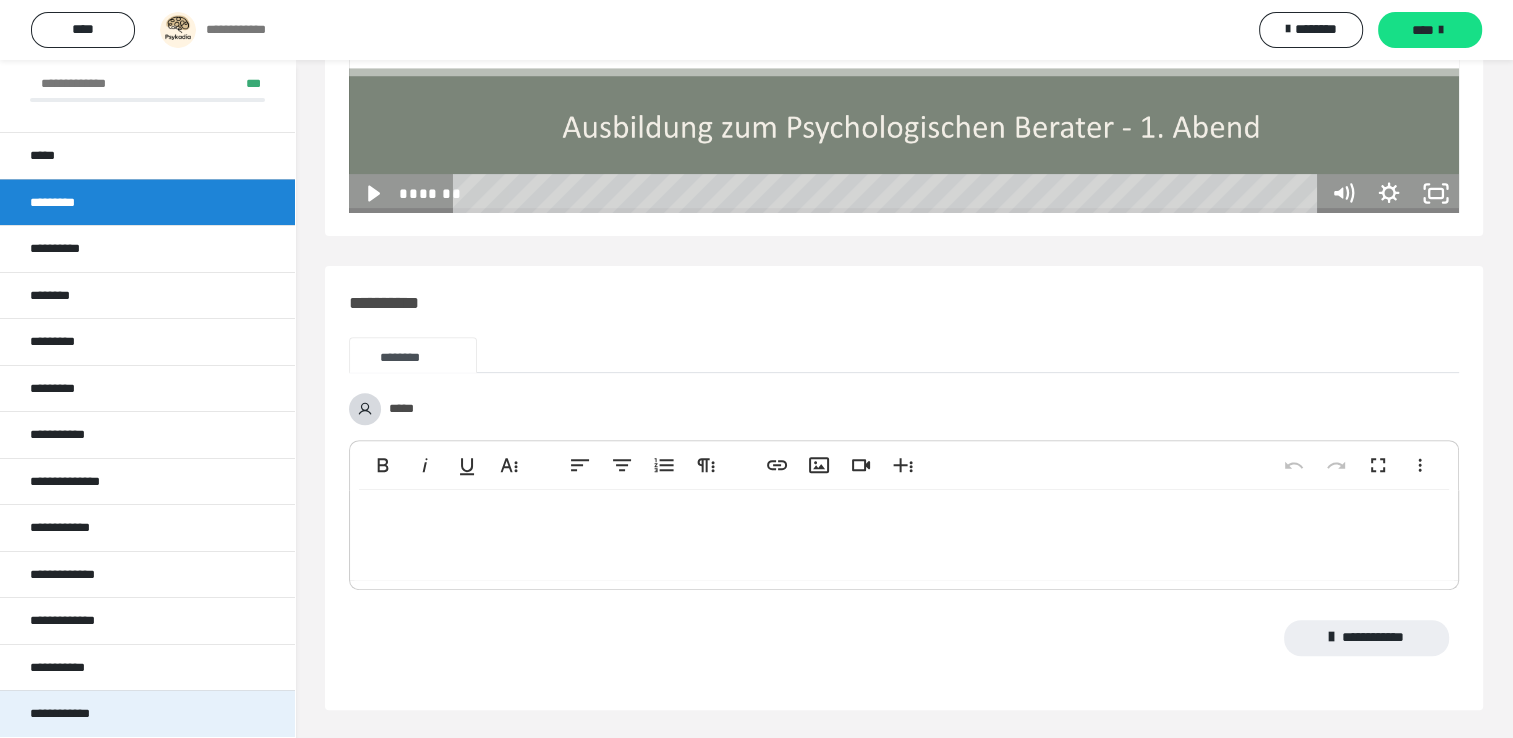 click on "**********" at bounding box center [147, 713] 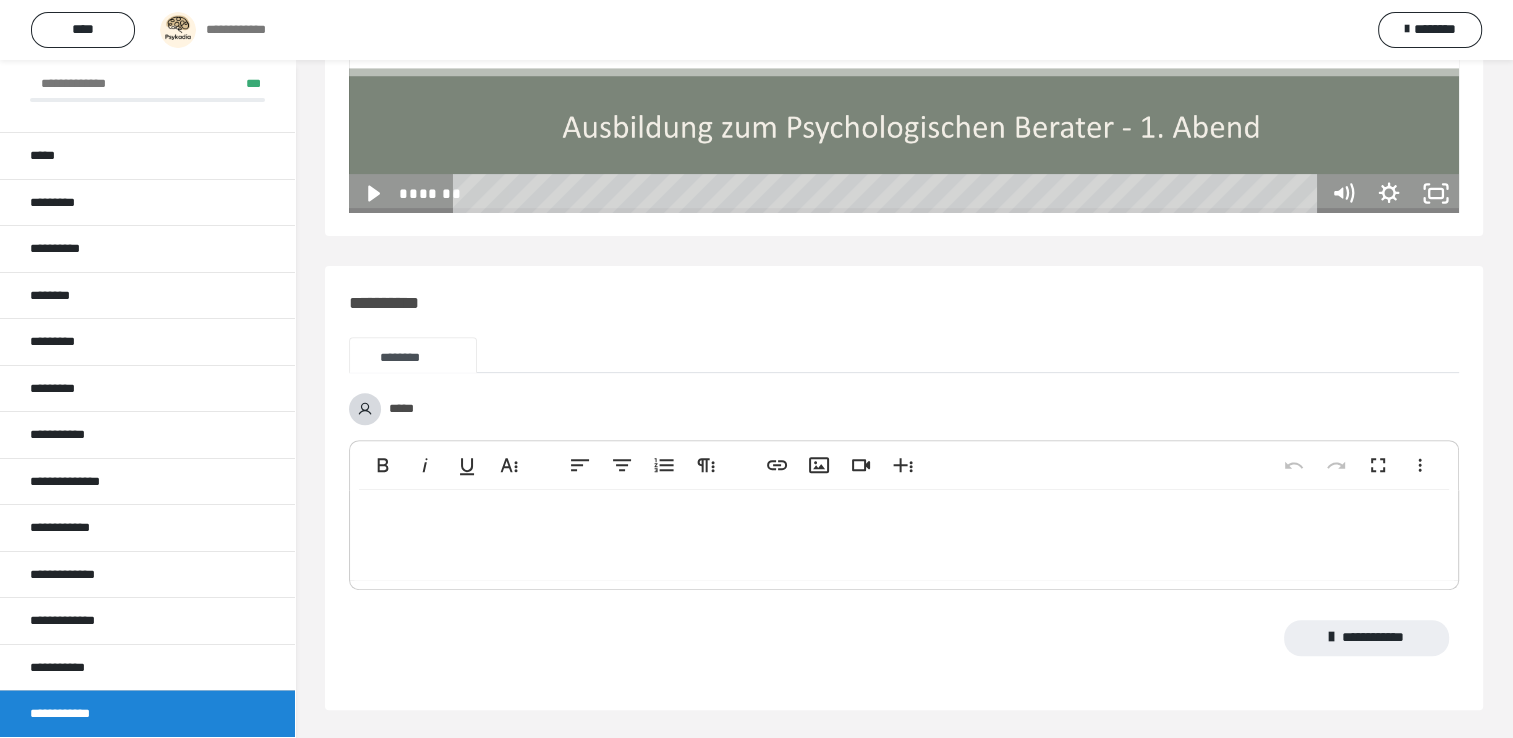 scroll, scrollTop: 565, scrollLeft: 0, axis: vertical 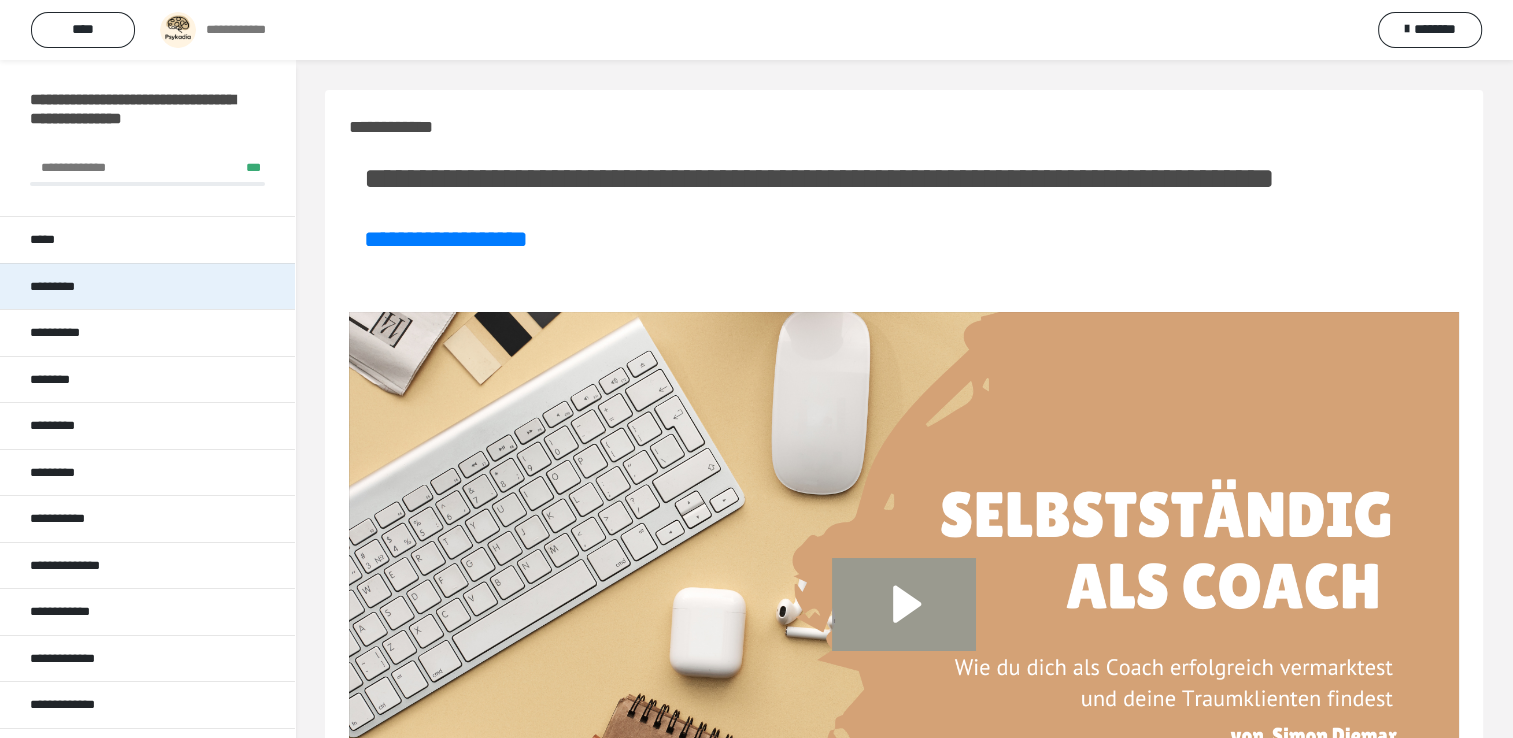click on "*********" at bounding box center (147, 286) 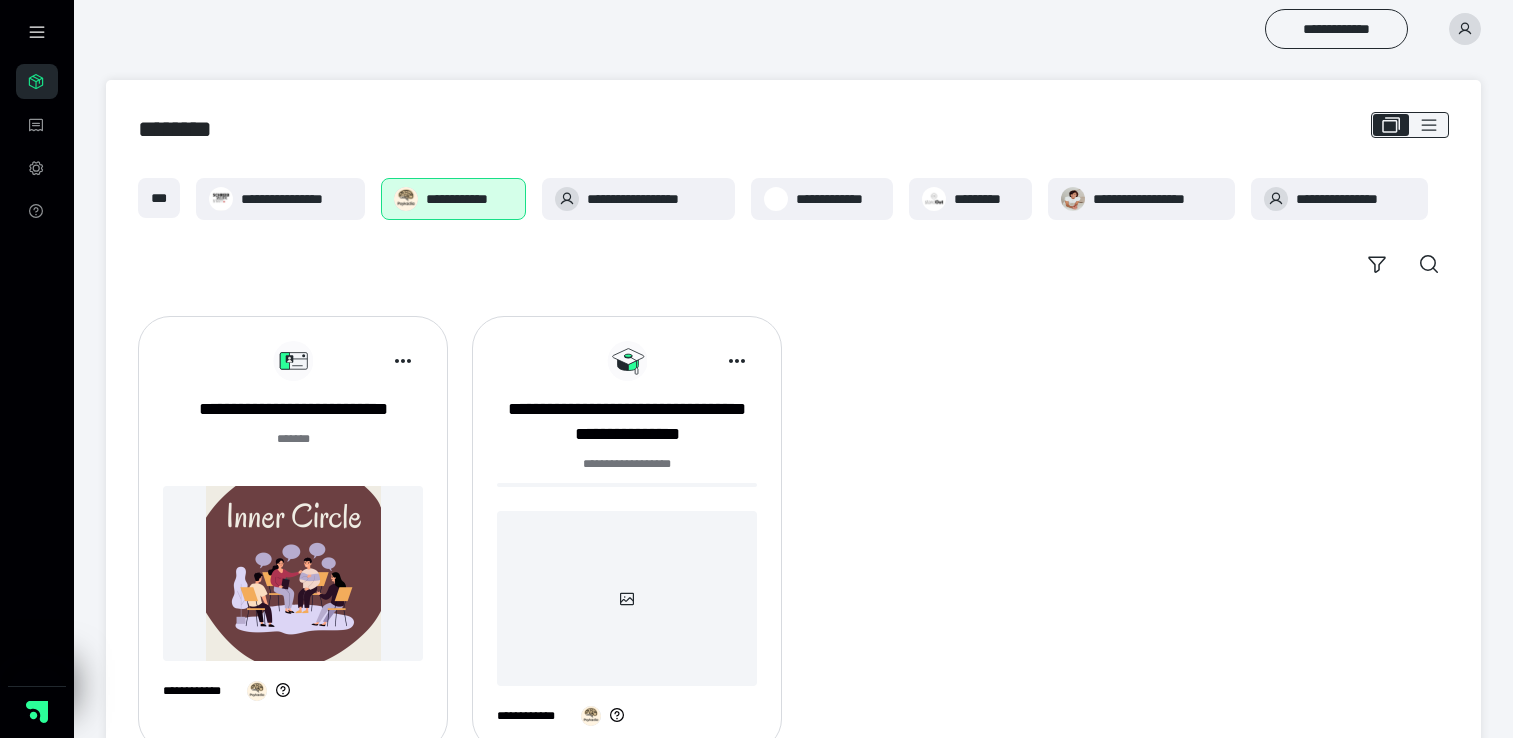 scroll, scrollTop: 0, scrollLeft: 0, axis: both 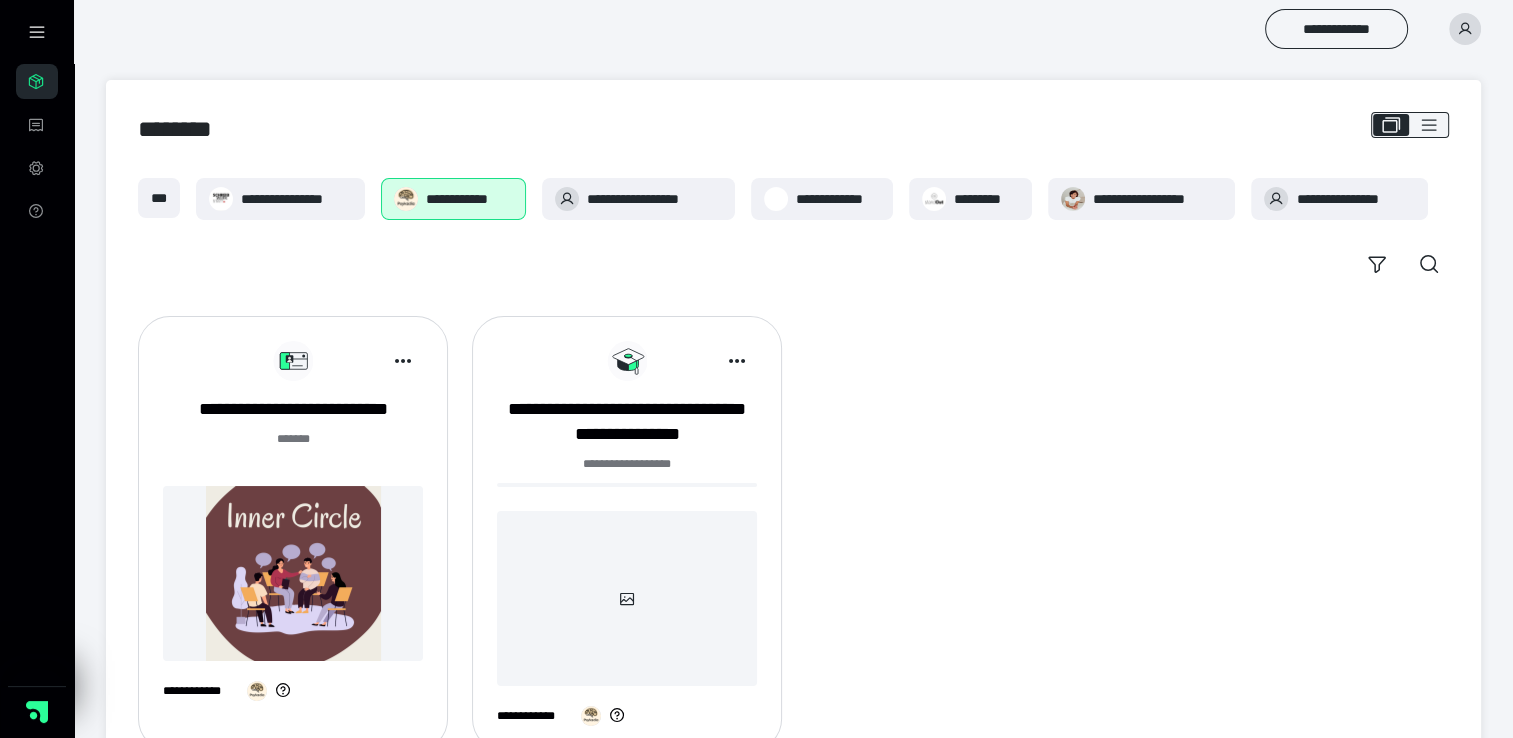 click on "**********" at bounding box center (793, 533) 